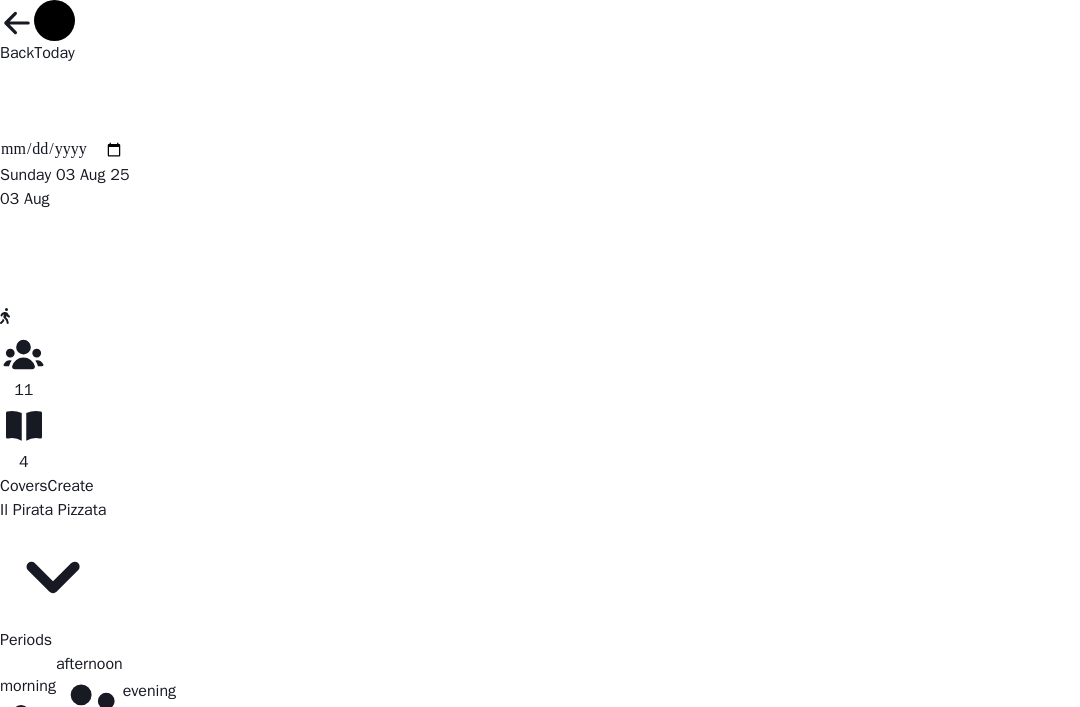 select on "**********" 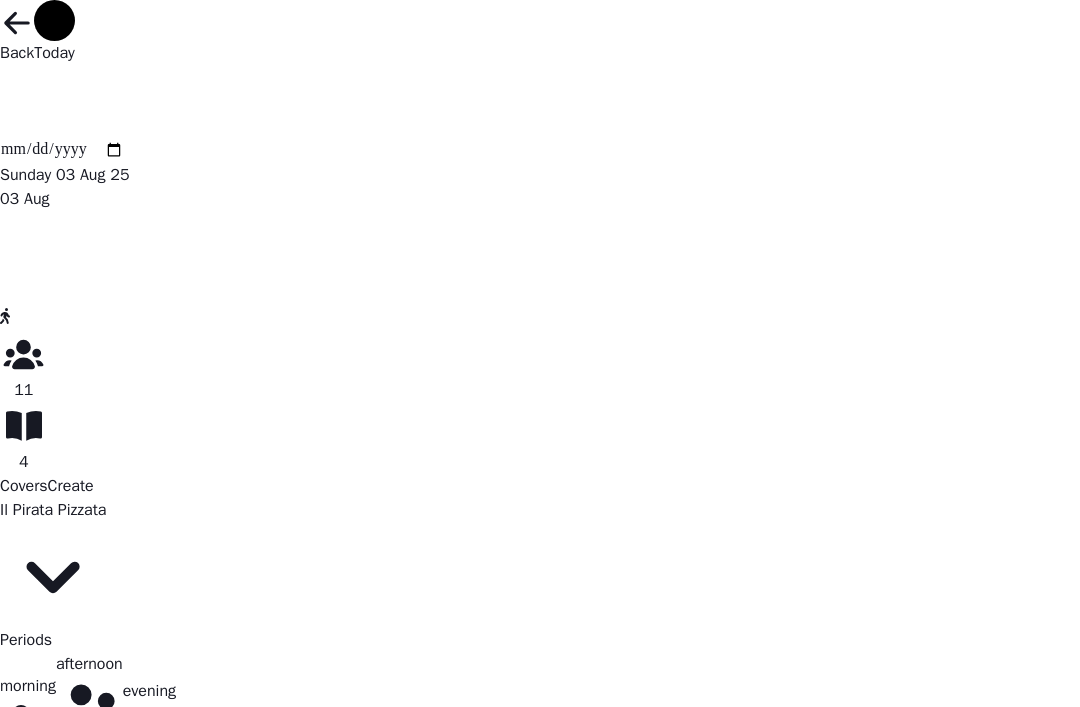 select on "****" 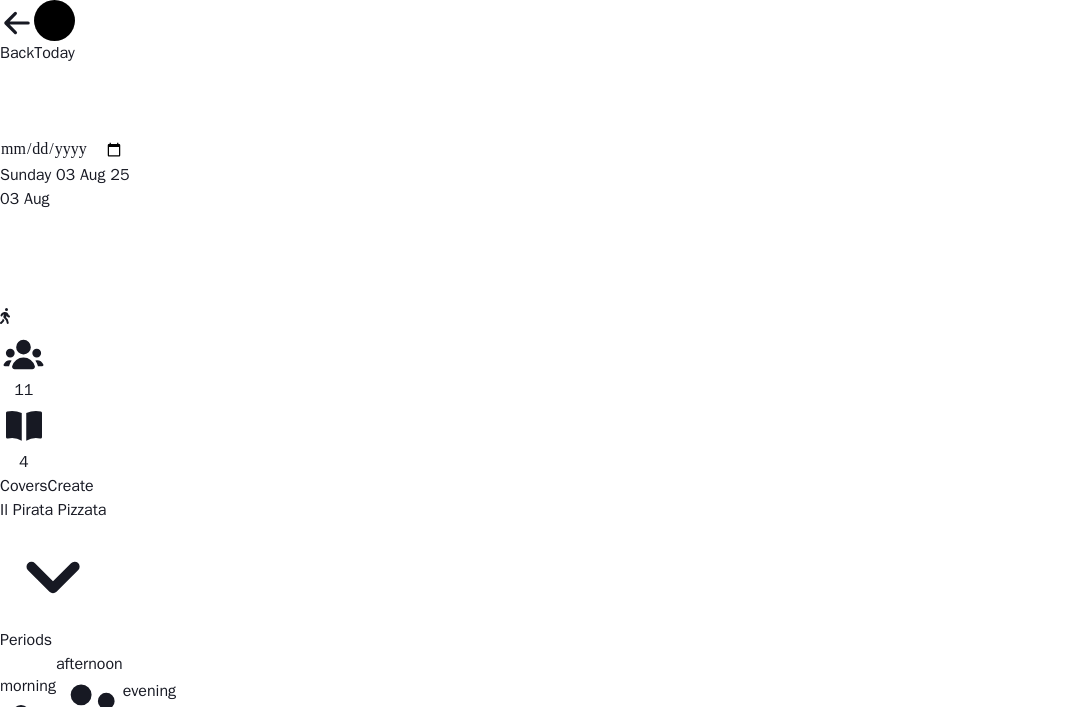 click on "Create" at bounding box center [71, 486] 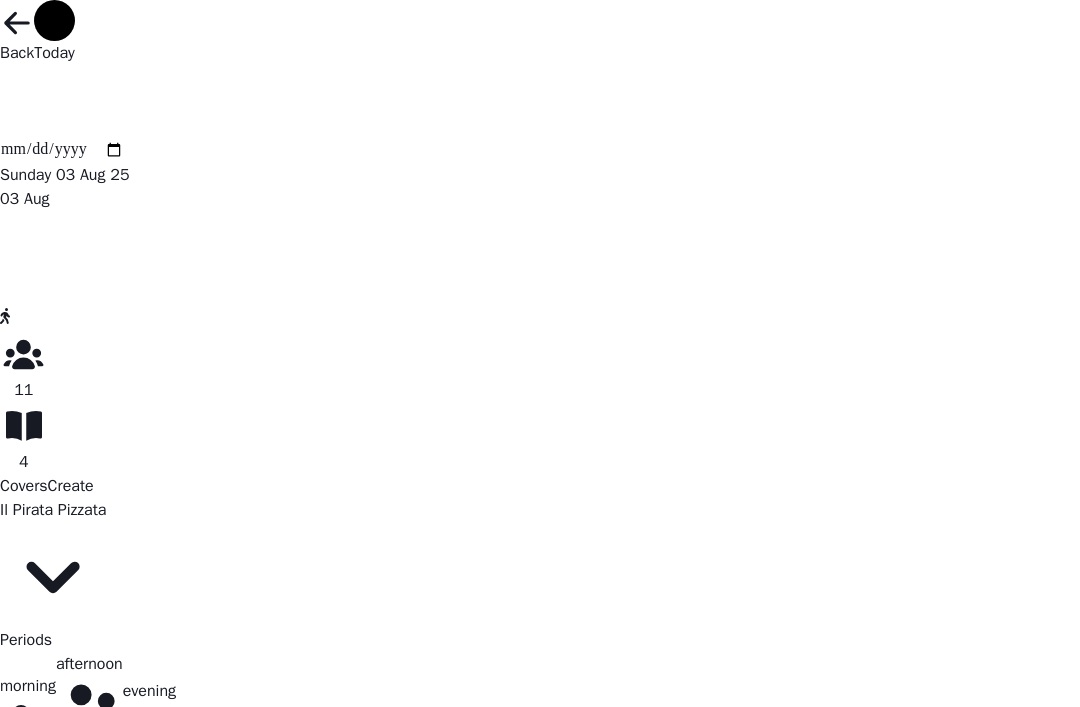 scroll, scrollTop: 34, scrollLeft: 0, axis: vertical 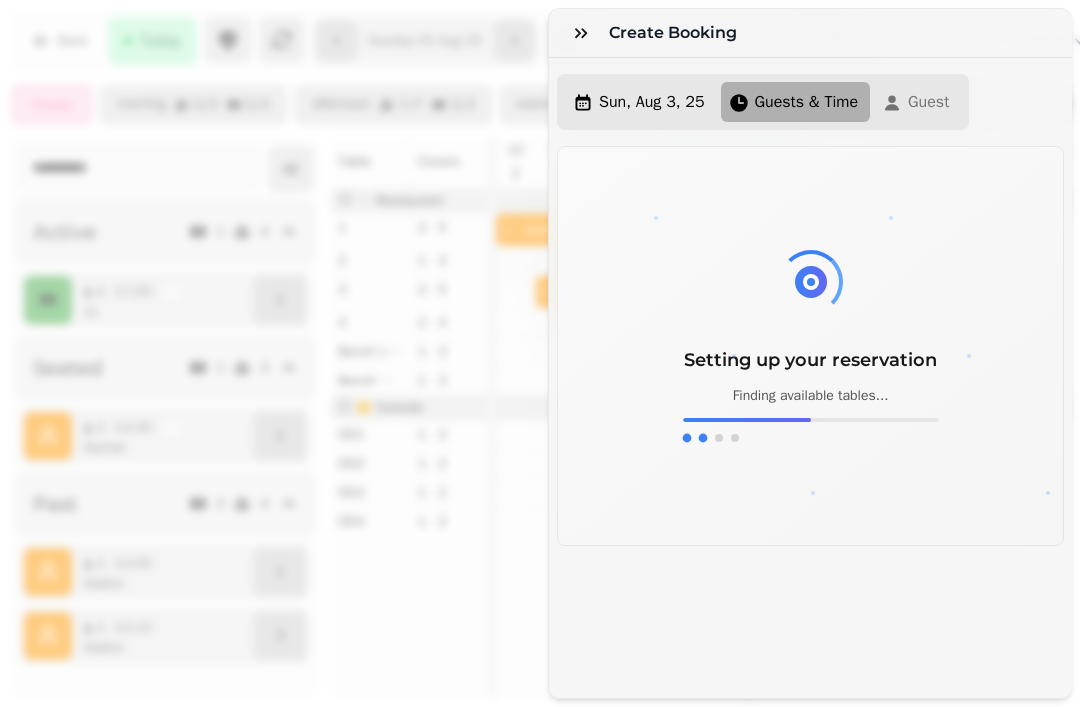 click 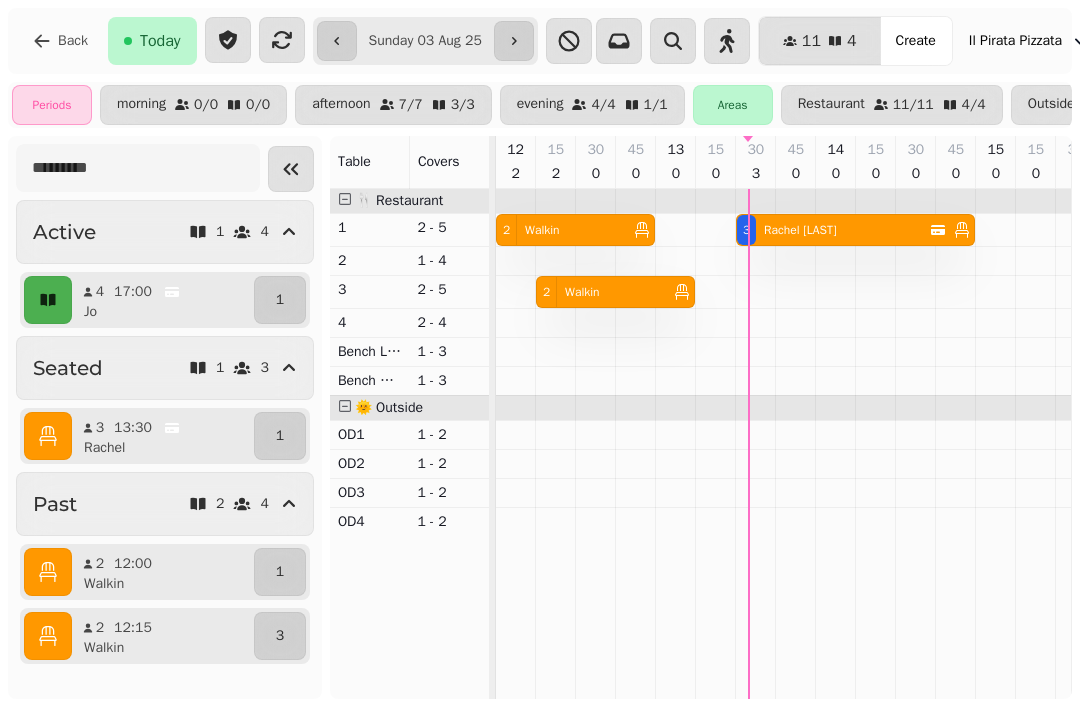 click on "Create" at bounding box center (916, 41) 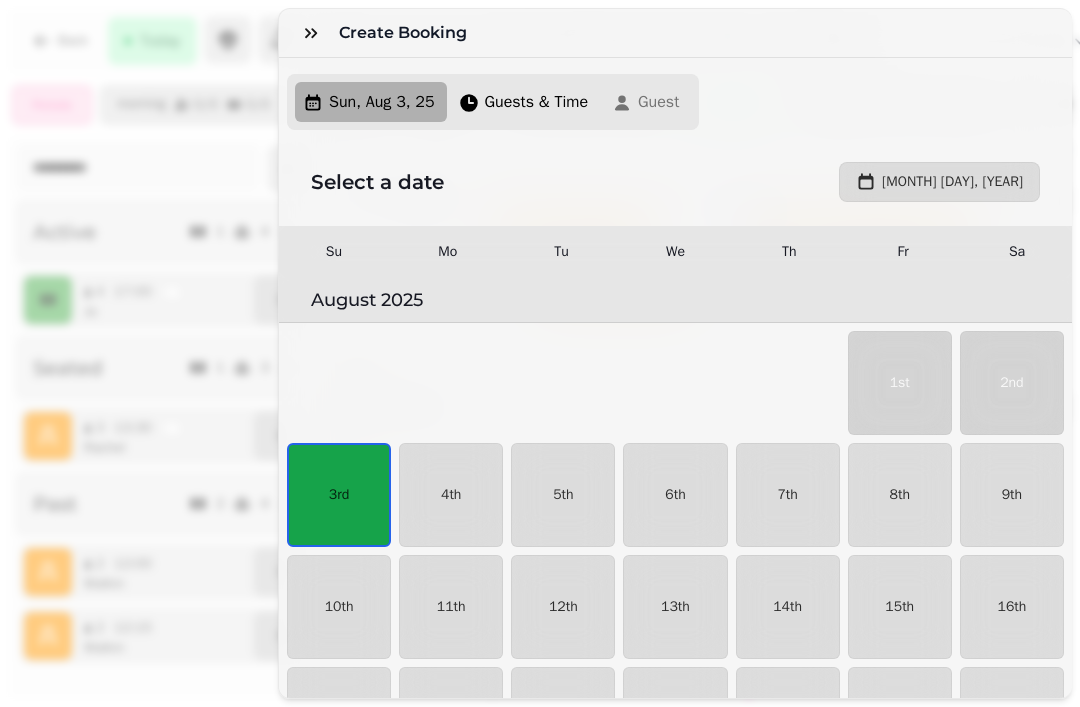 scroll, scrollTop: 34, scrollLeft: 0, axis: vertical 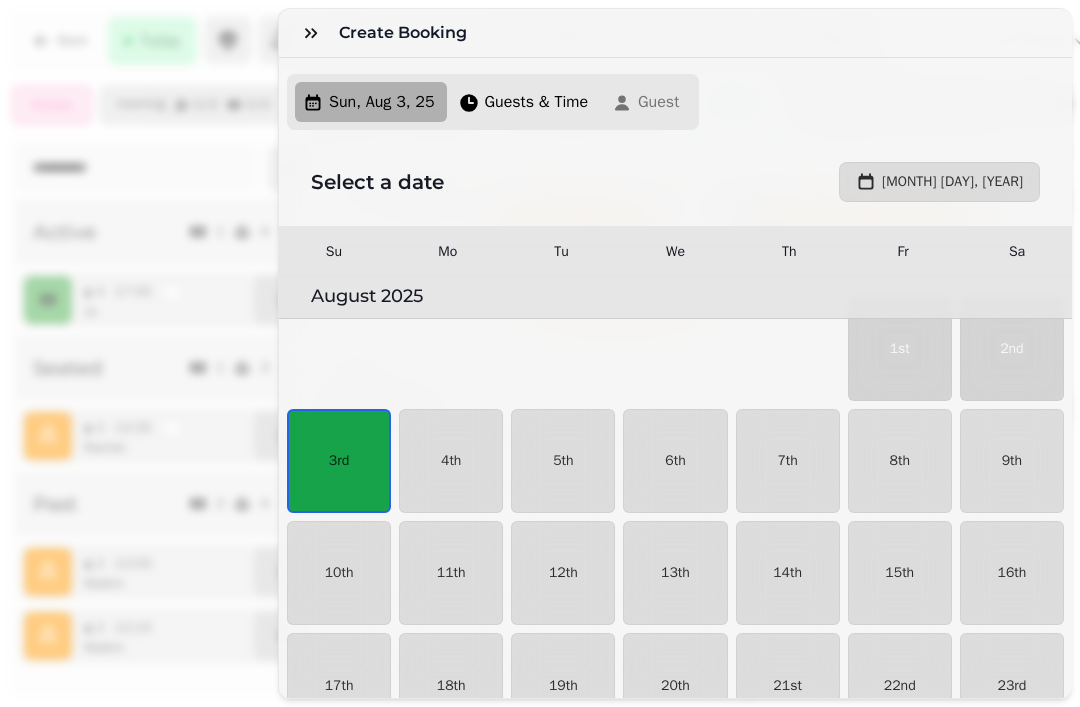 click on "Guests & Time" at bounding box center [537, 102] 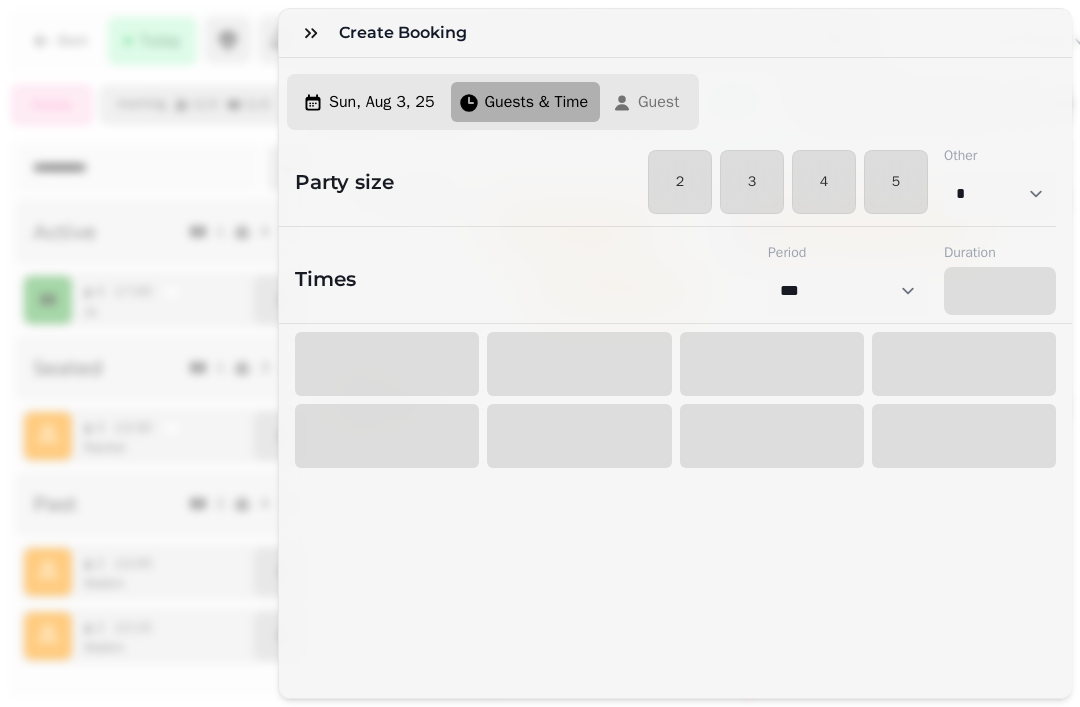 select on "****" 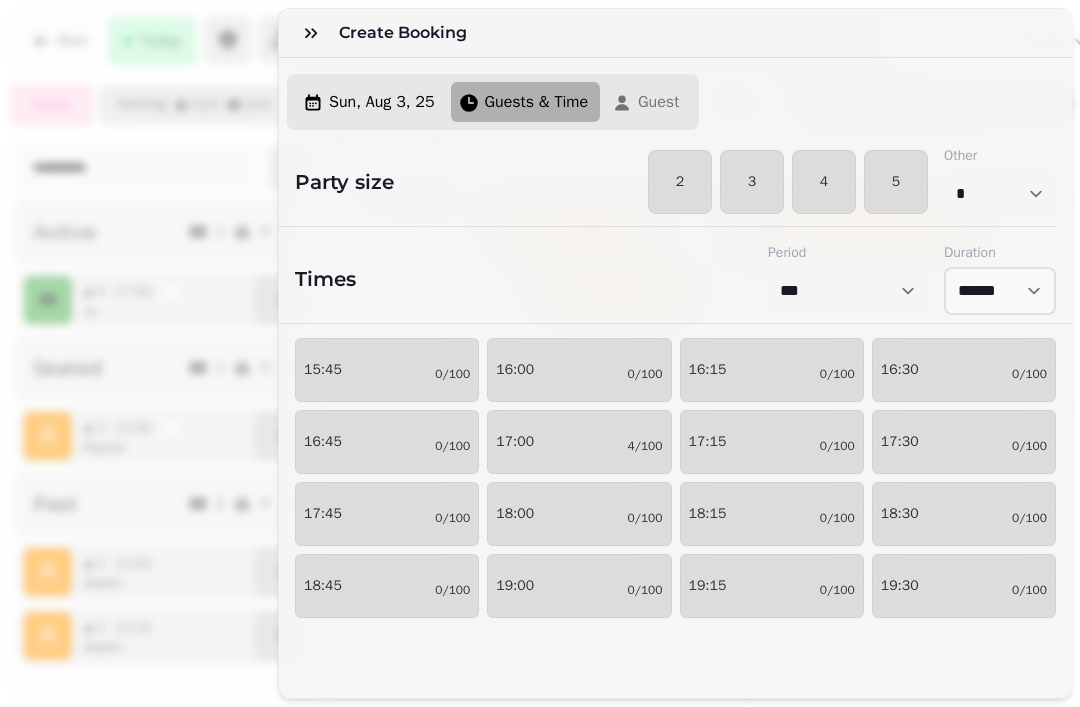 scroll, scrollTop: 138, scrollLeft: 0, axis: vertical 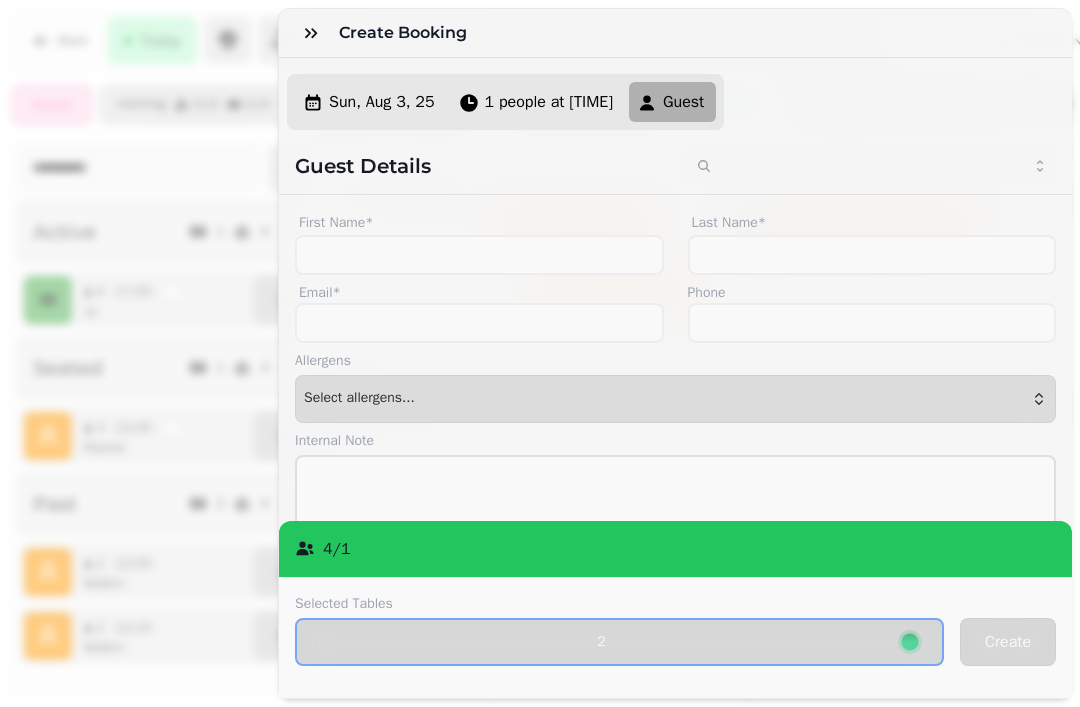 click on "1 people at 17:30" at bounding box center (538, 102) 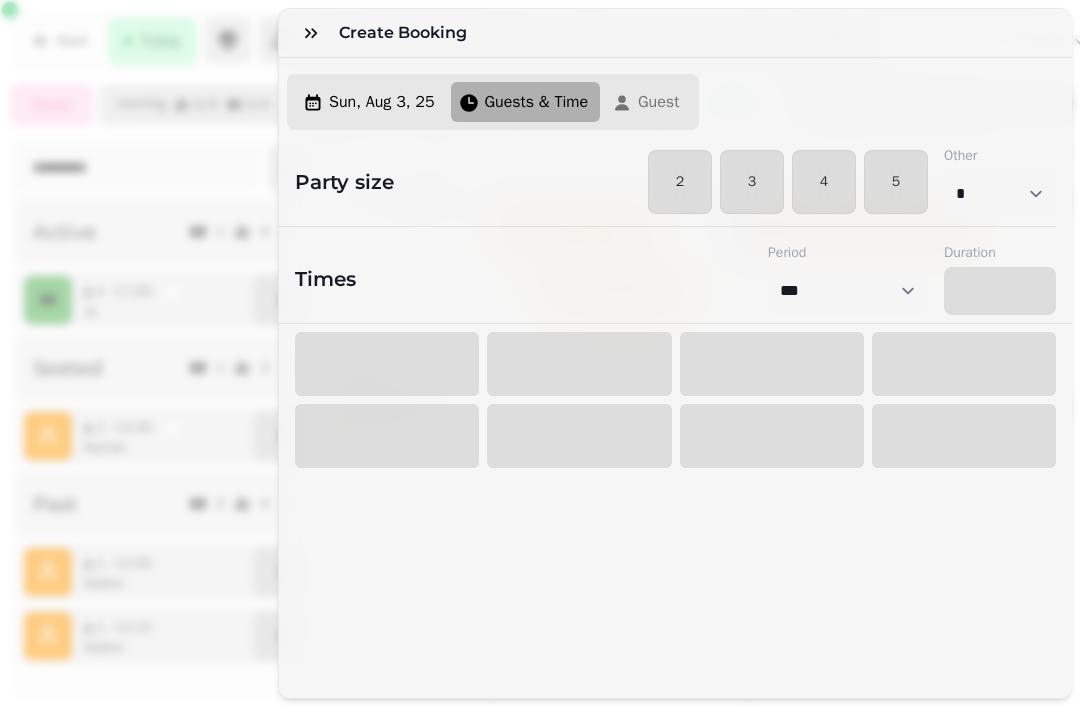 select on "****" 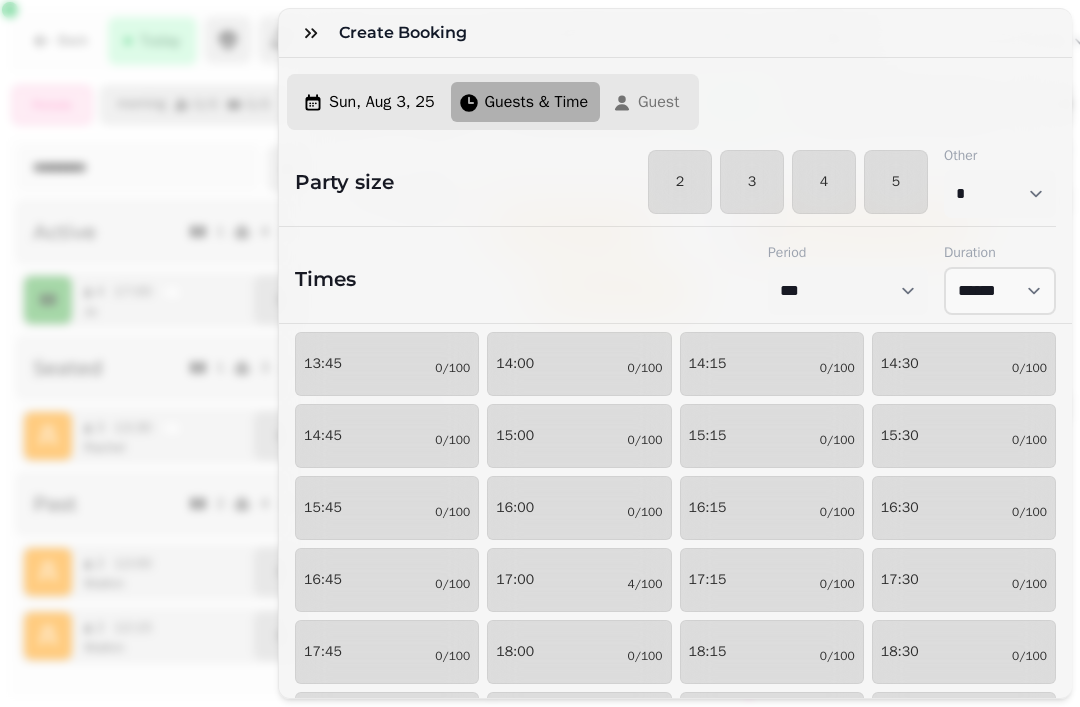 click on "2" at bounding box center (680, 182) 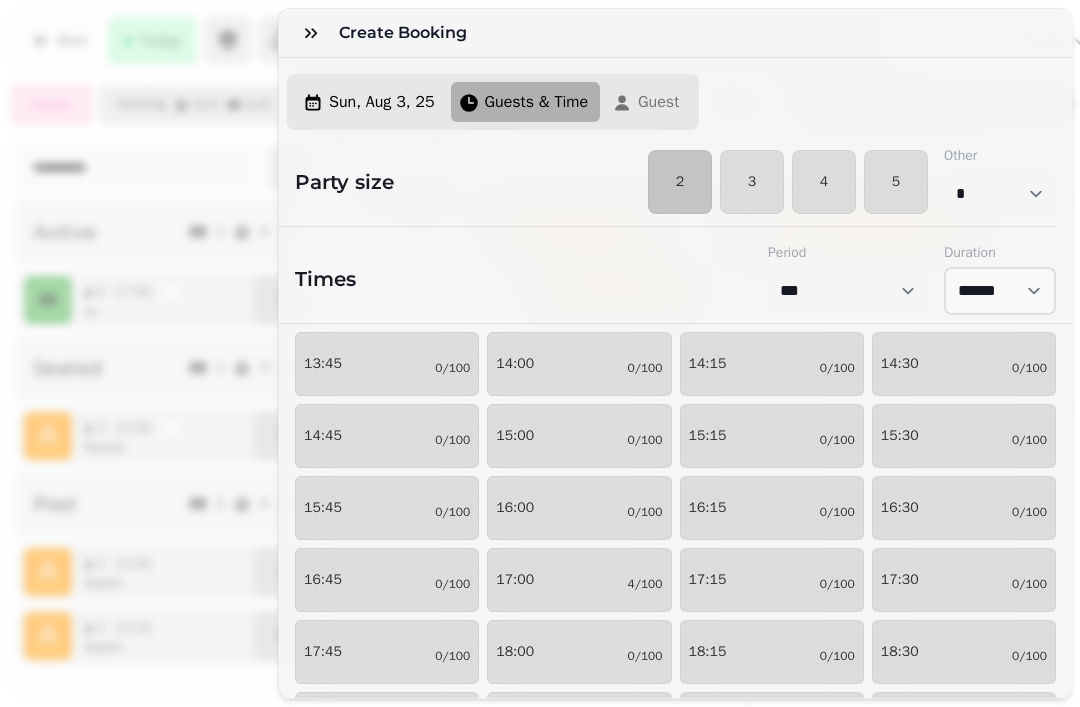 click on "2" at bounding box center [680, 182] 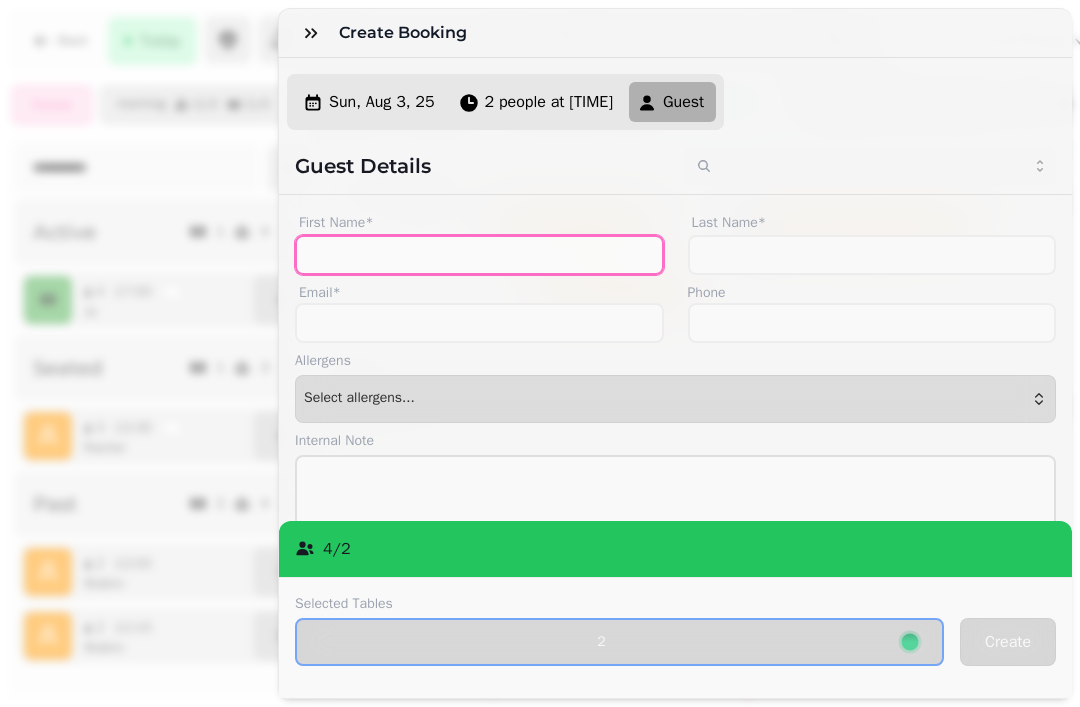 click on "First Name*" at bounding box center (479, 255) 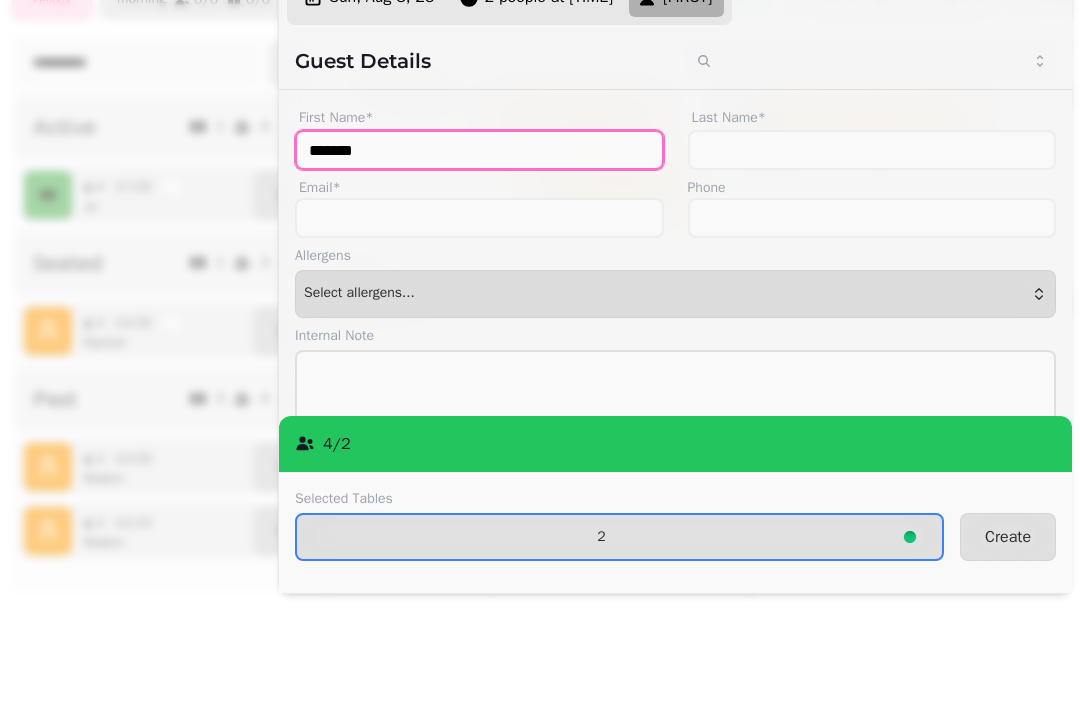type on "******" 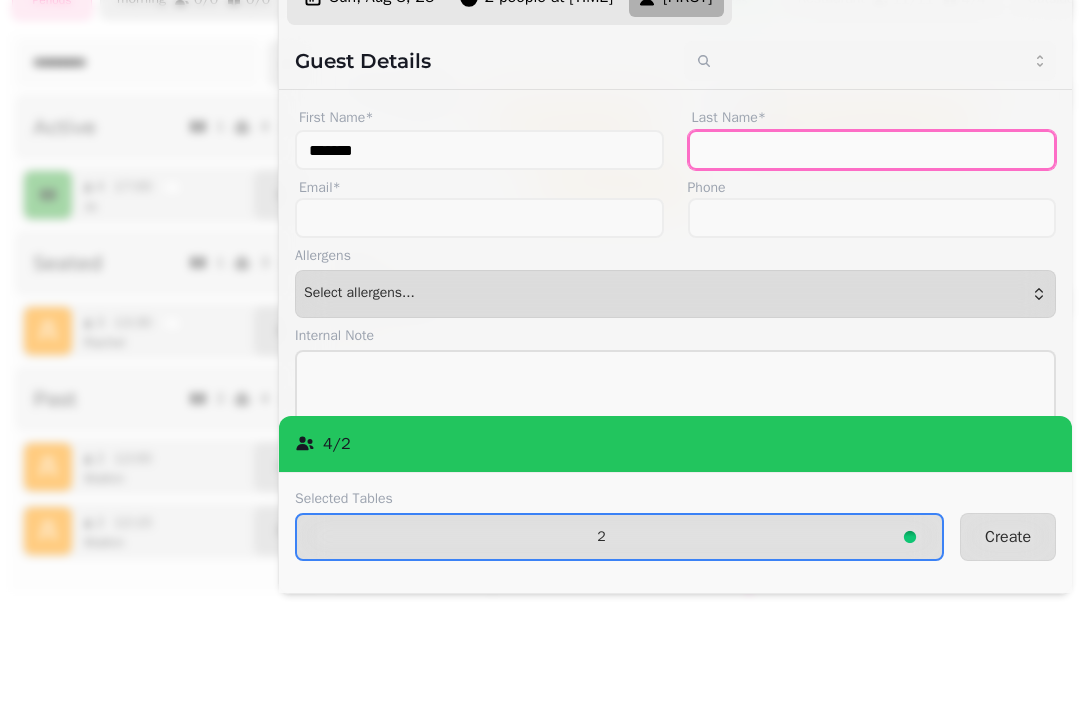 click on "Last Name*" at bounding box center (872, 255) 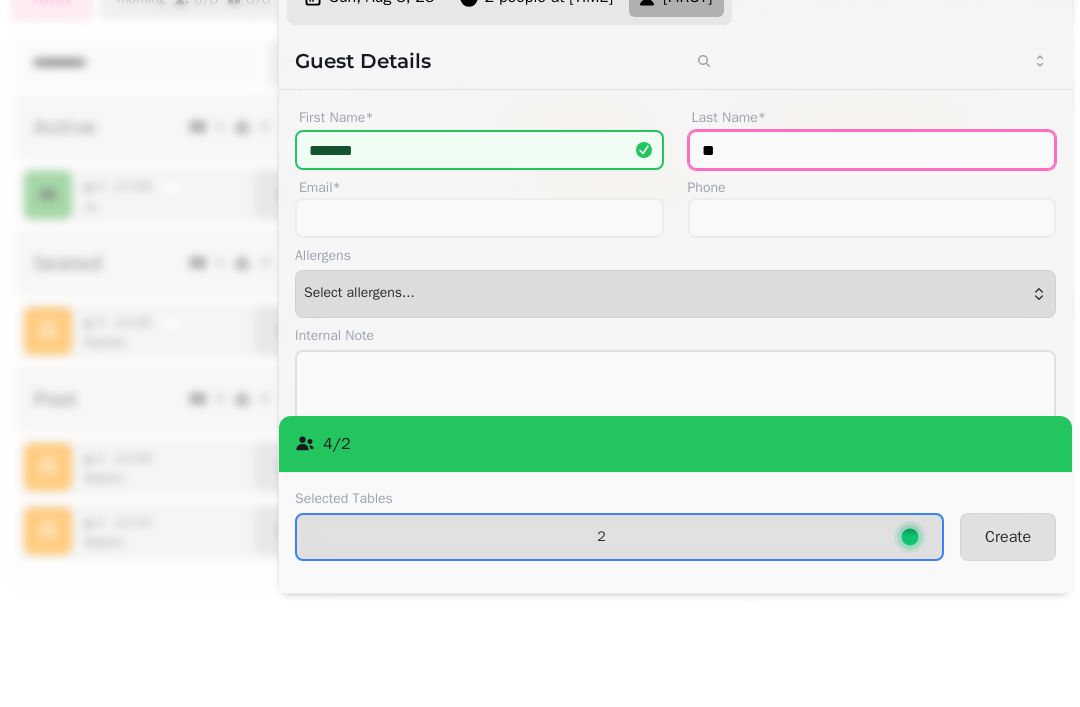type on "*" 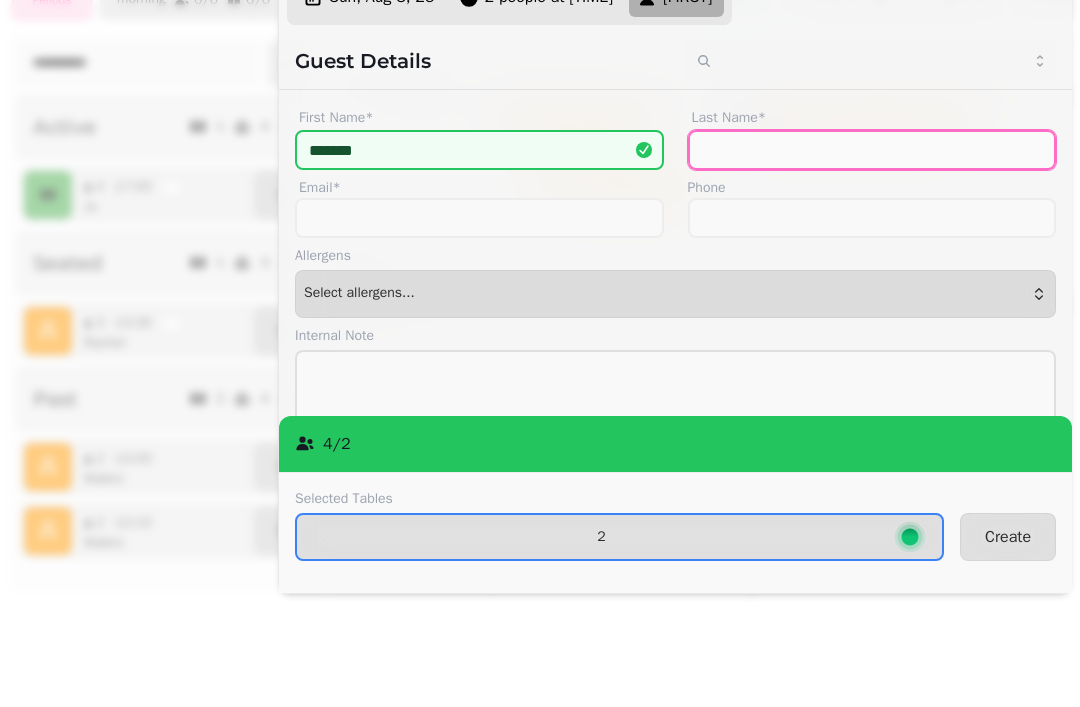 type on "******" 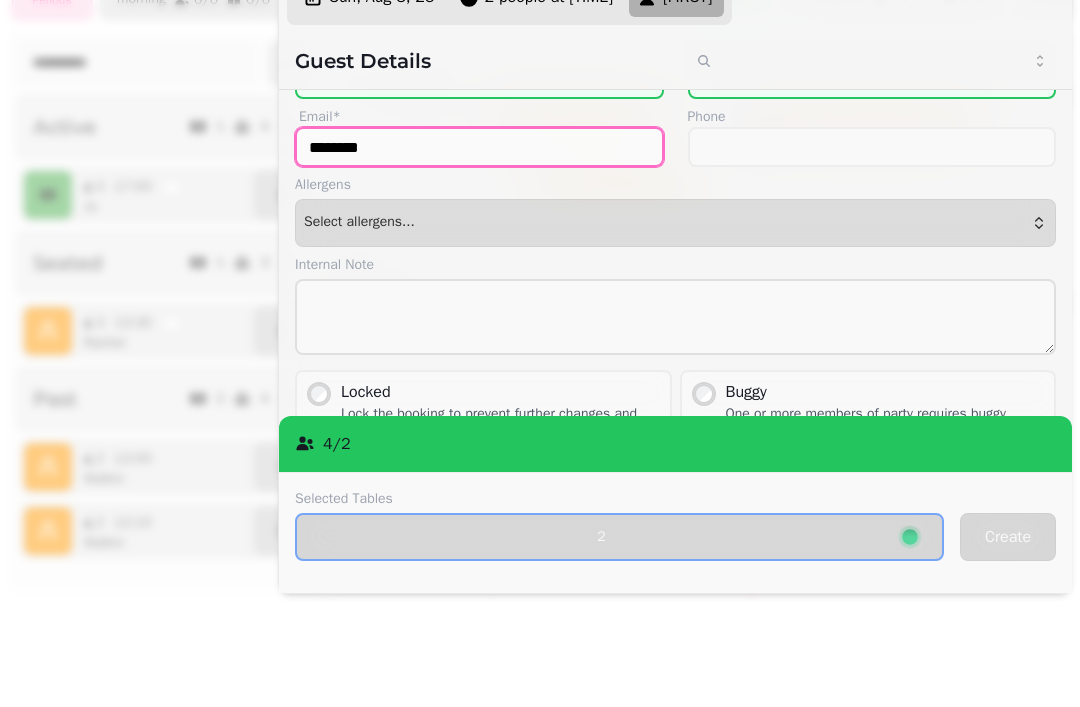 scroll, scrollTop: 74, scrollLeft: 0, axis: vertical 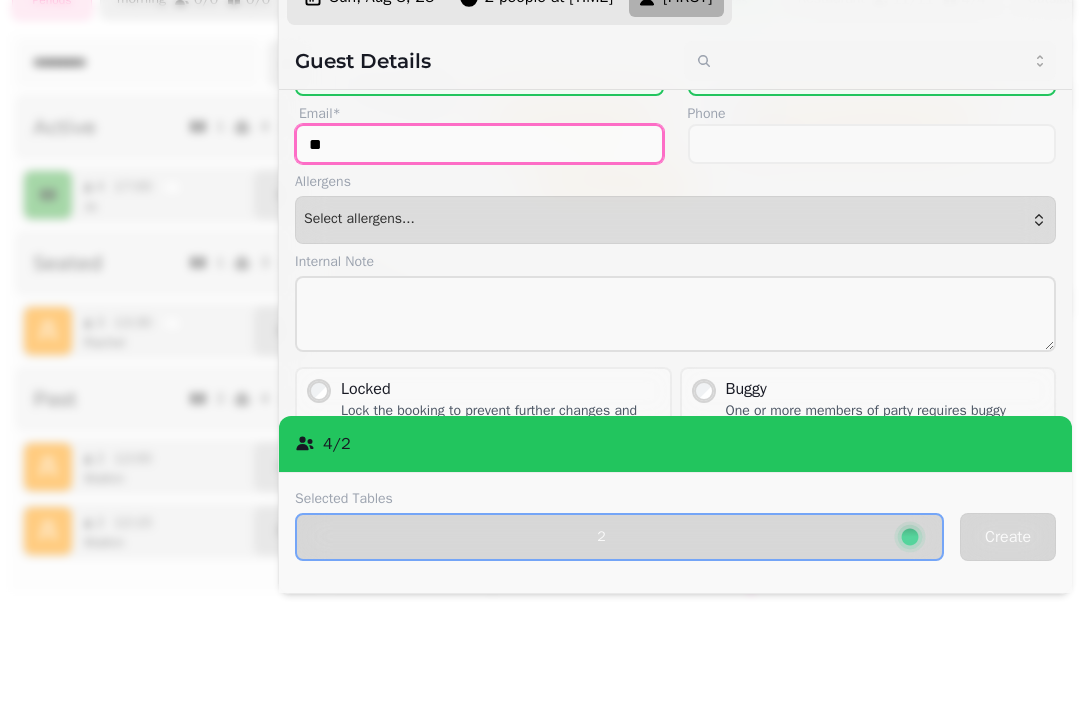 type on "*" 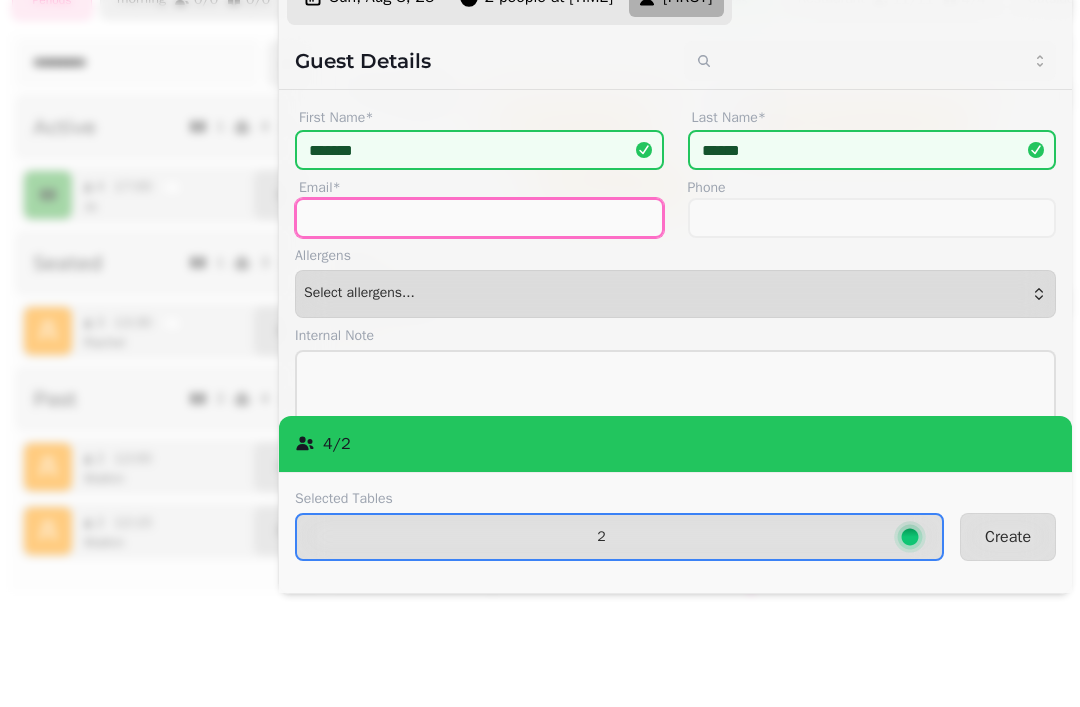 scroll, scrollTop: 0, scrollLeft: 0, axis: both 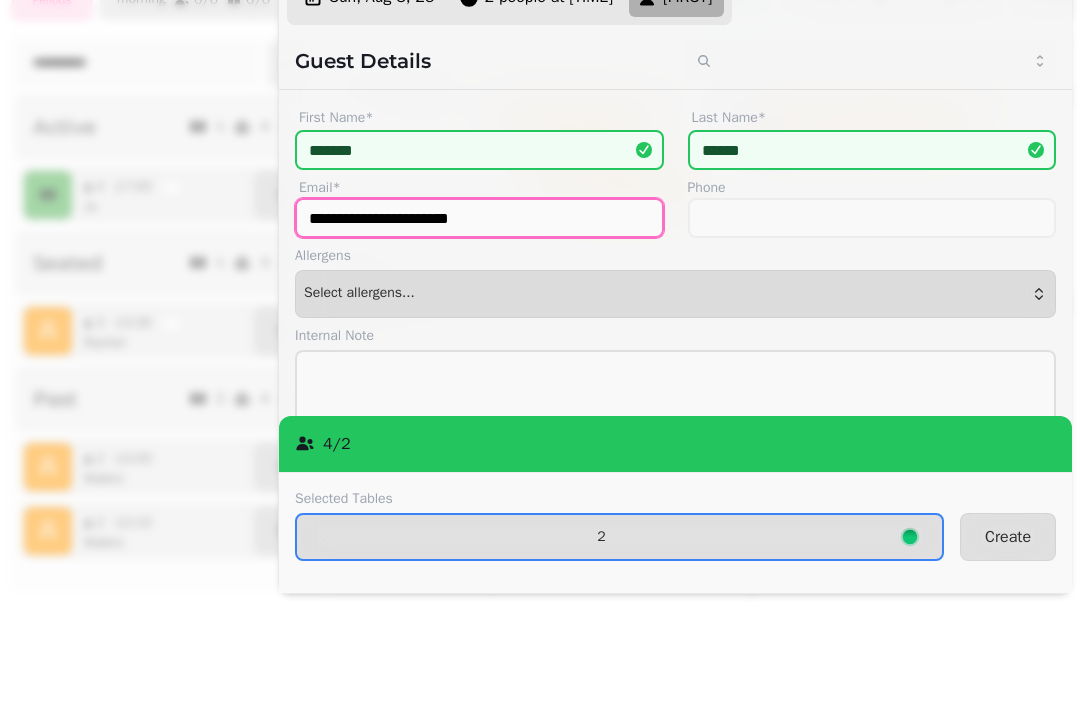 type on "**********" 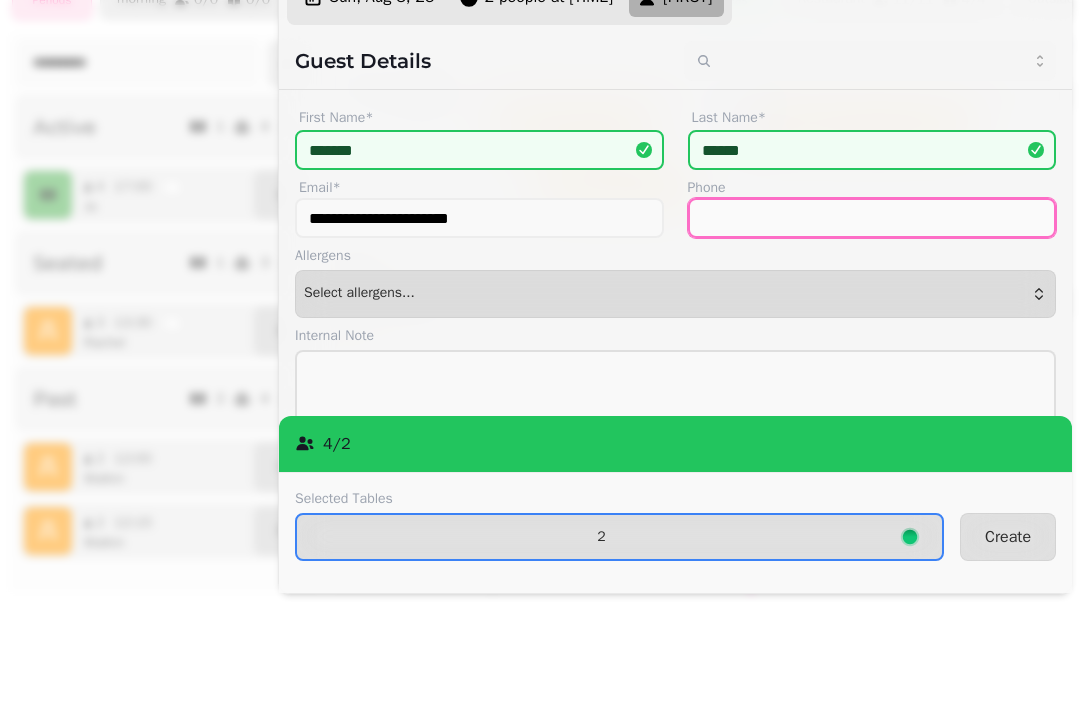 click on "Phone" at bounding box center (872, 323) 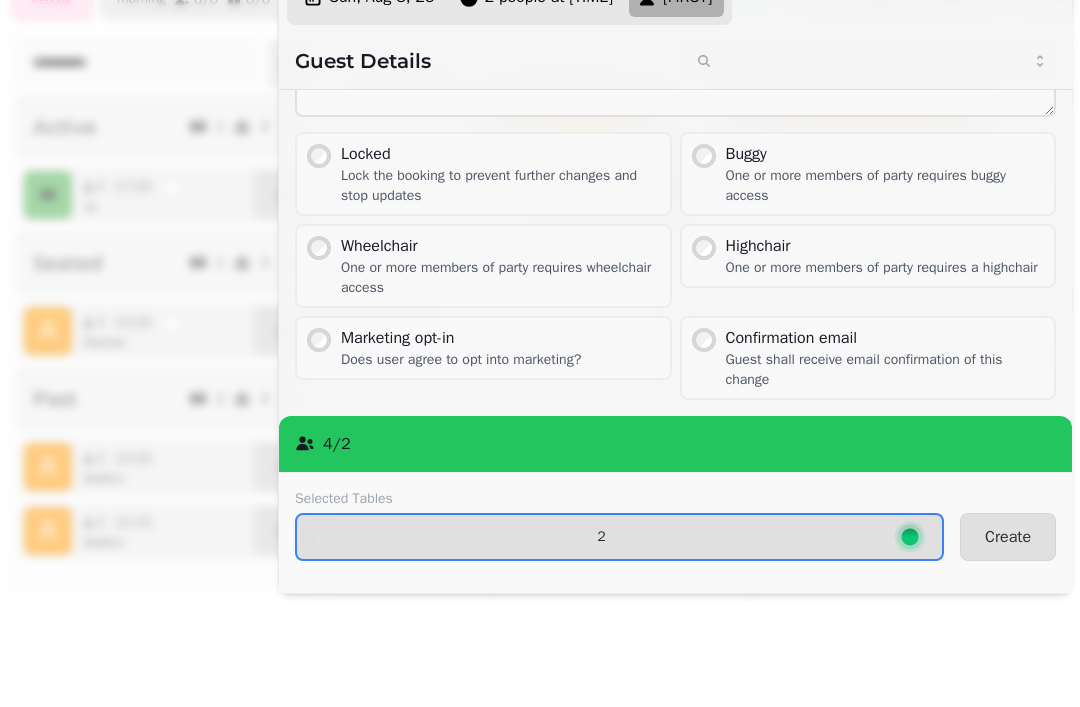 scroll, scrollTop: 308, scrollLeft: 0, axis: vertical 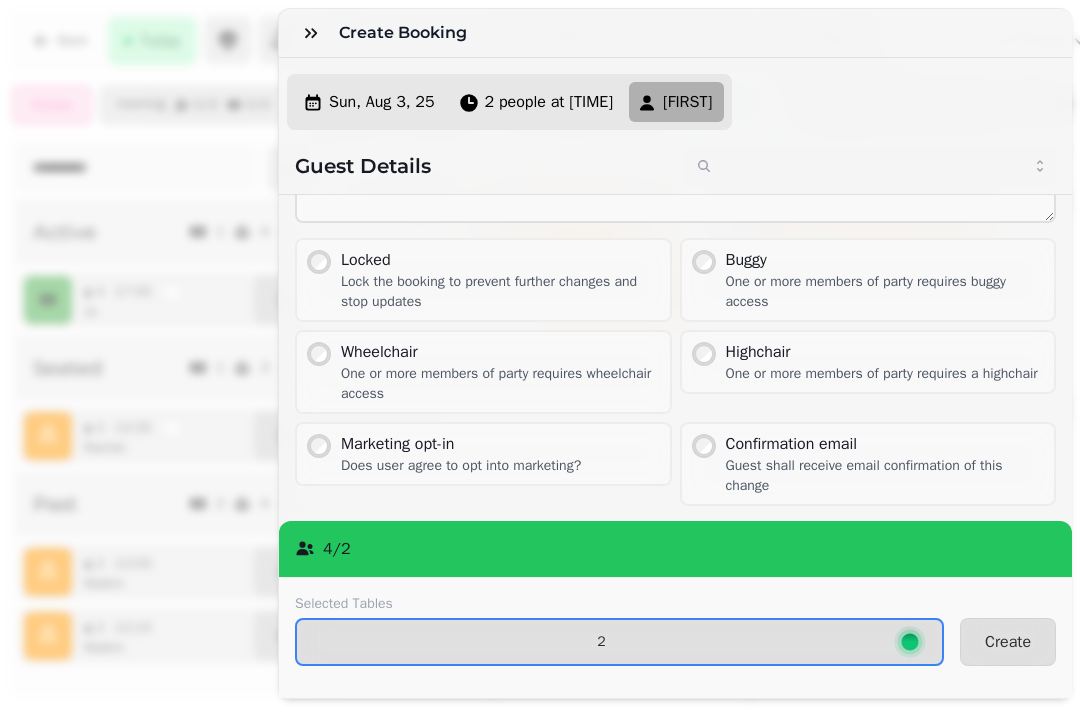 click on "Guest shall receive email confirmation of this change" at bounding box center (886, 476) 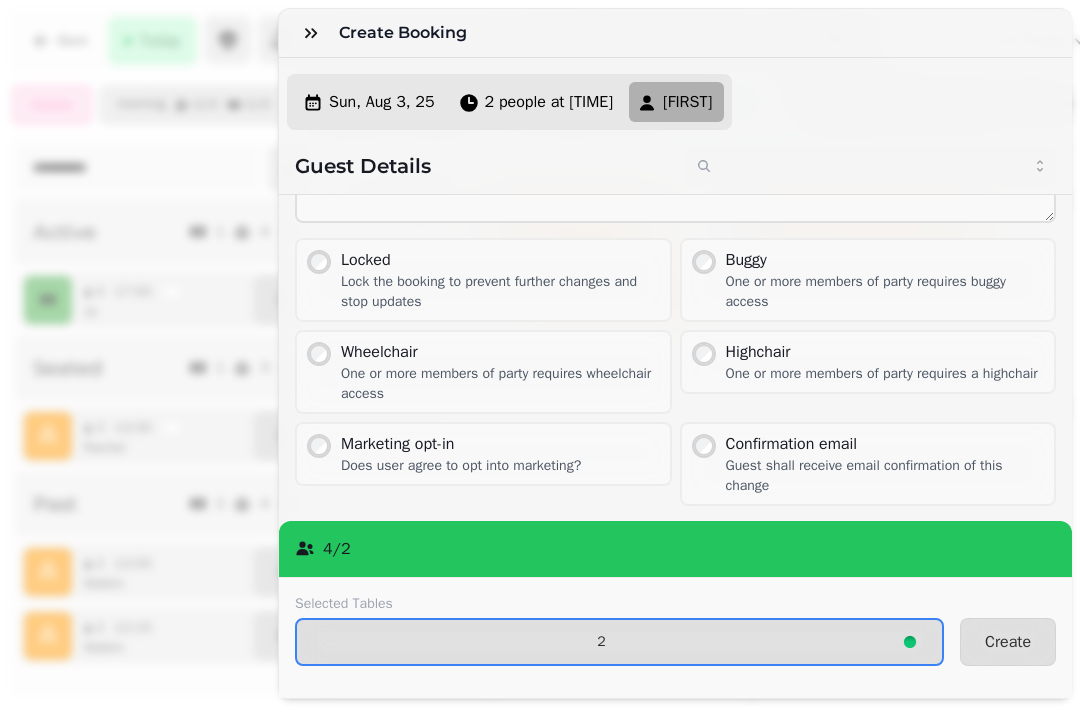click on "Marketing opt-in" at bounding box center [461, 444] 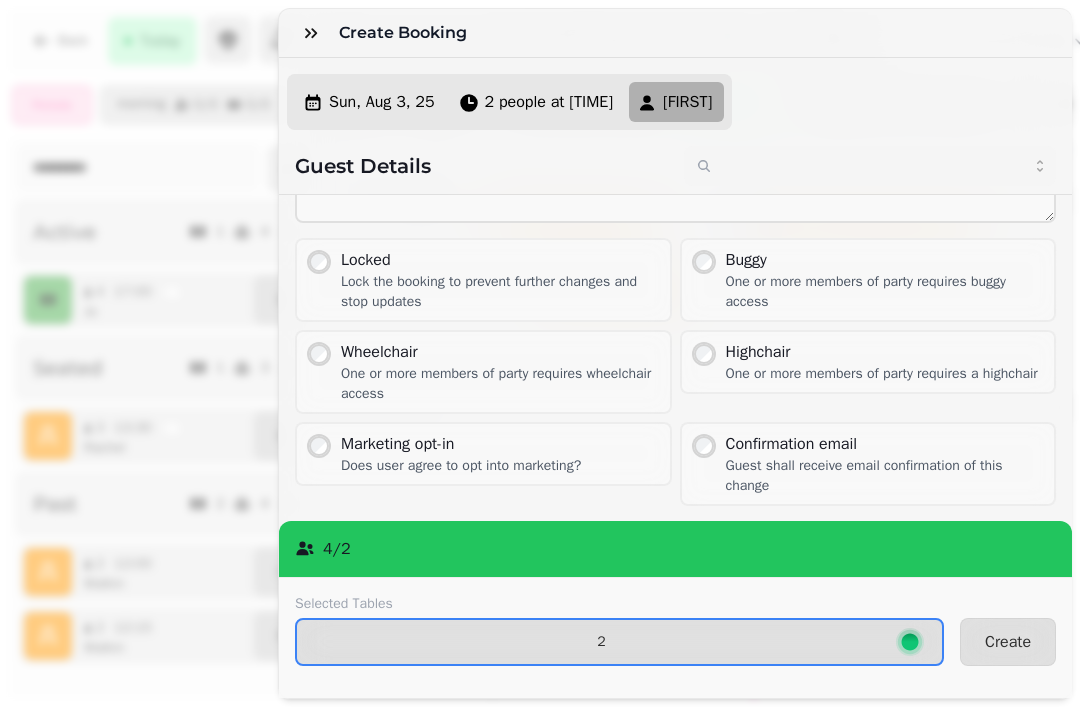 click on "Create" at bounding box center (1008, 642) 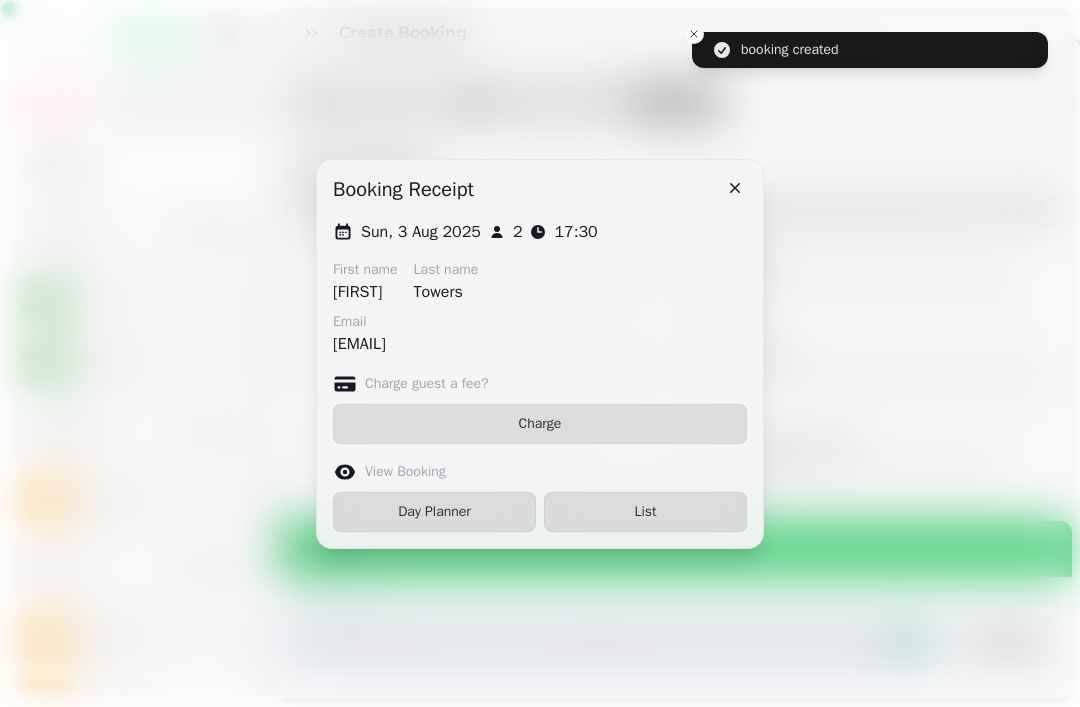 scroll, scrollTop: 194, scrollLeft: 0, axis: vertical 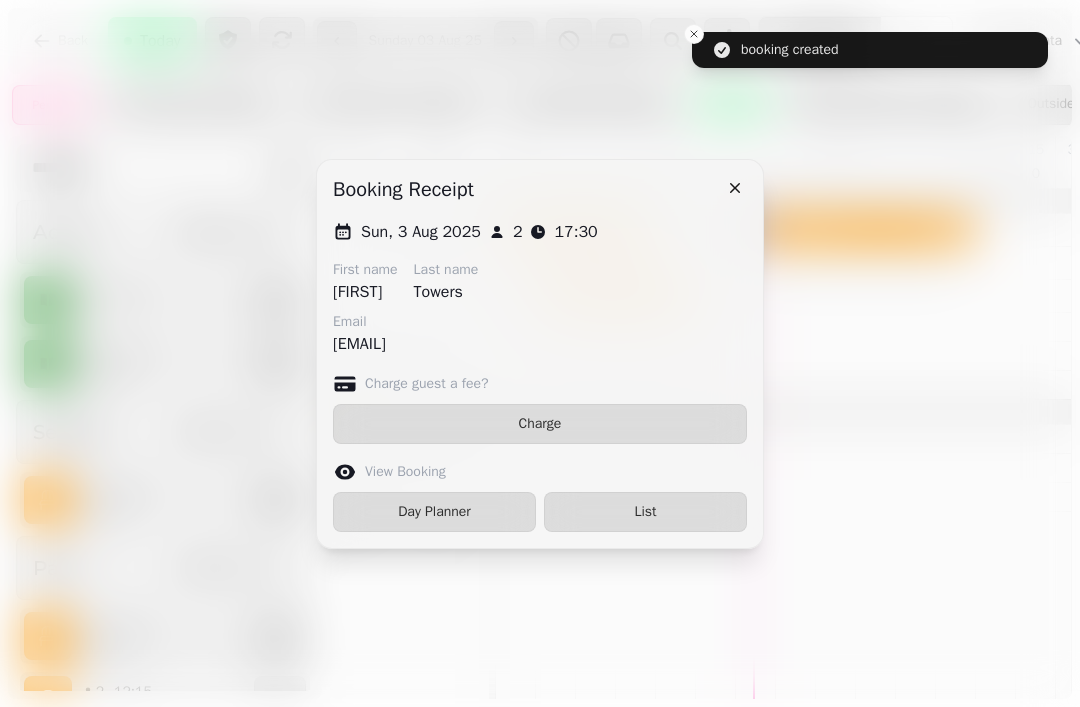 click 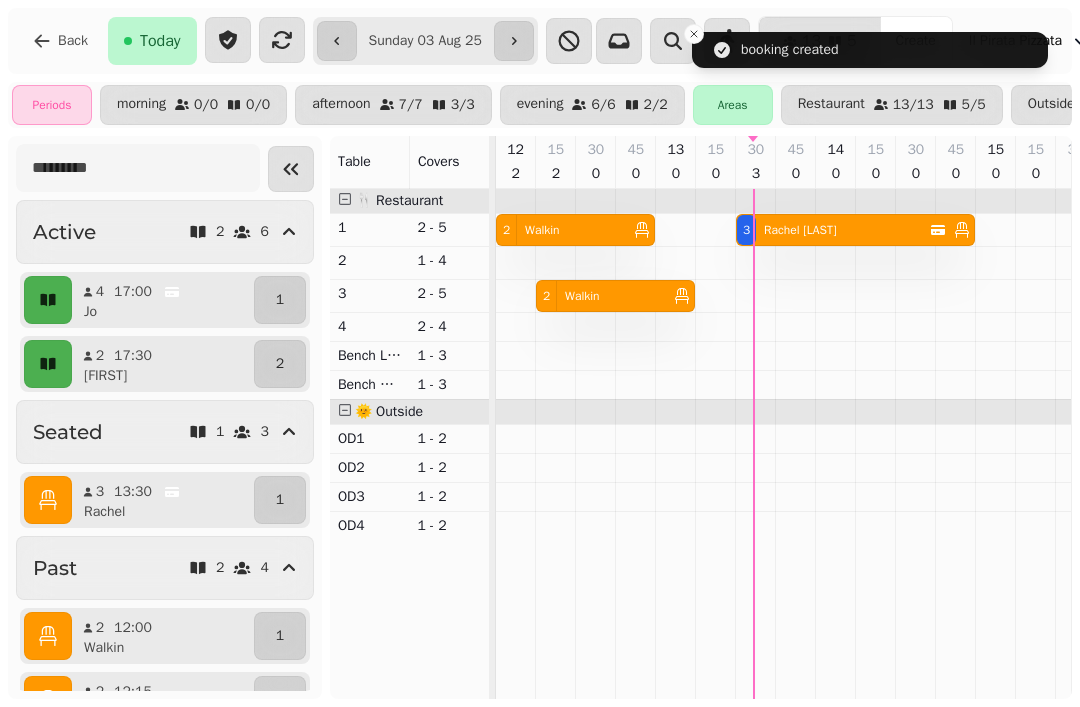 scroll, scrollTop: 0, scrollLeft: 160, axis: horizontal 